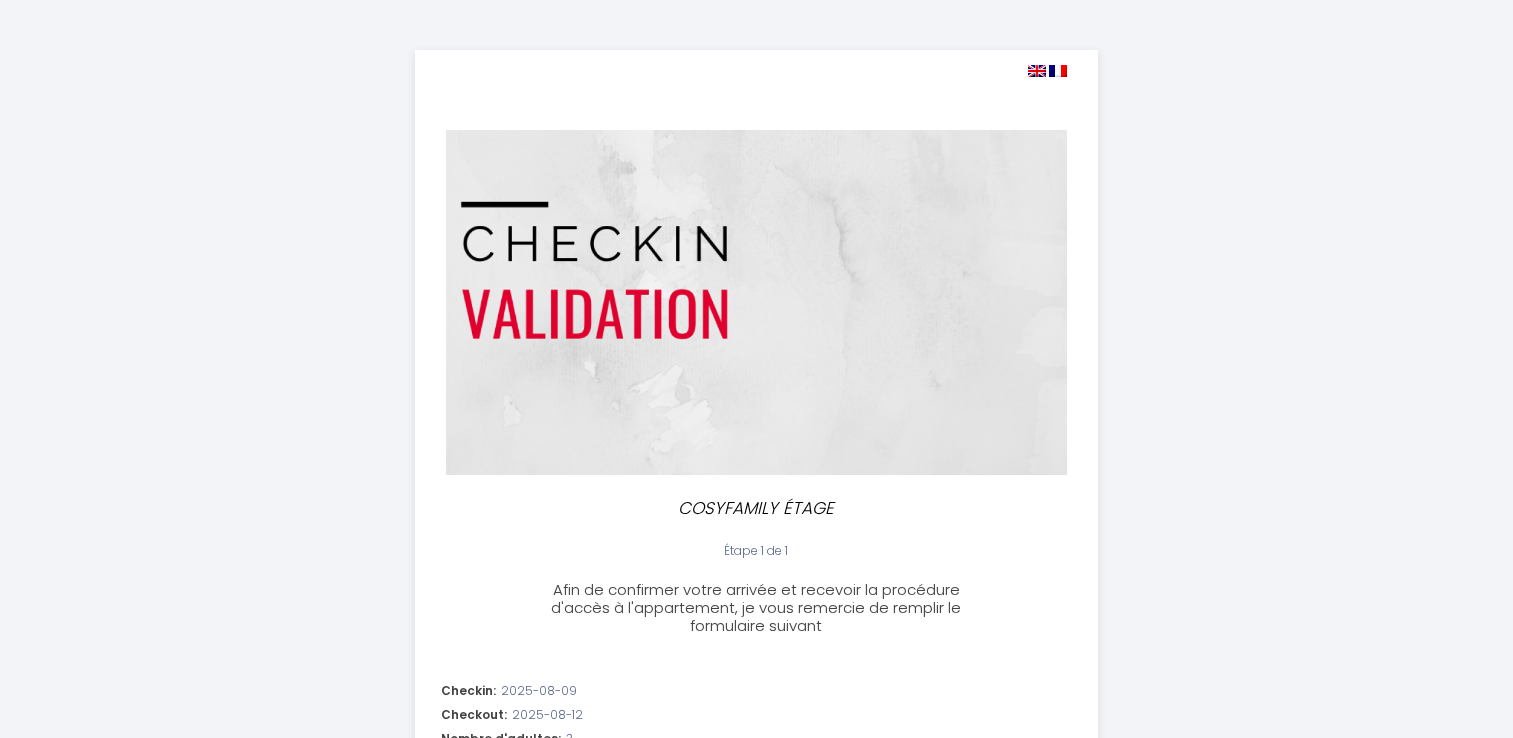 select 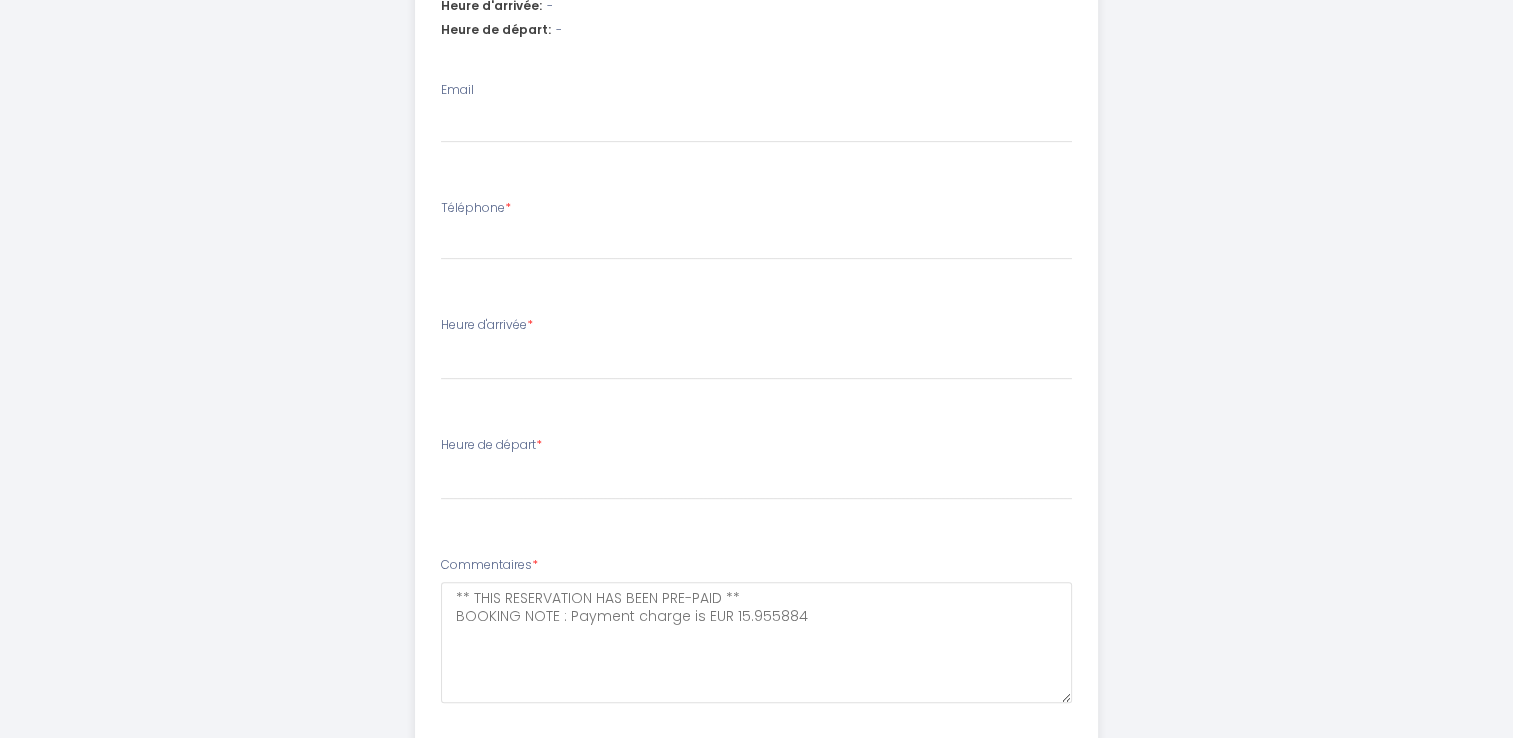scroll, scrollTop: 785, scrollLeft: 0, axis: vertical 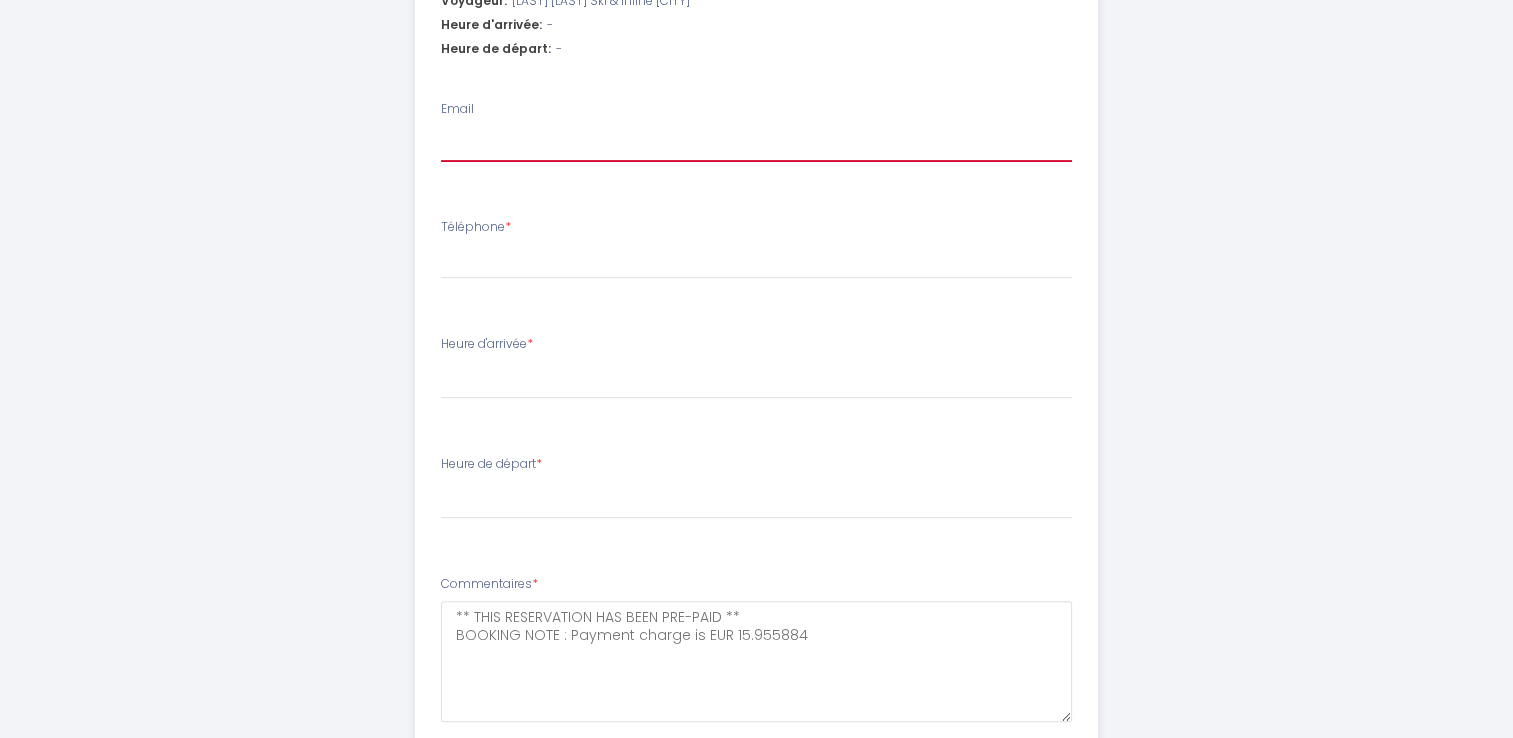 click on "Email" at bounding box center (756, 144) 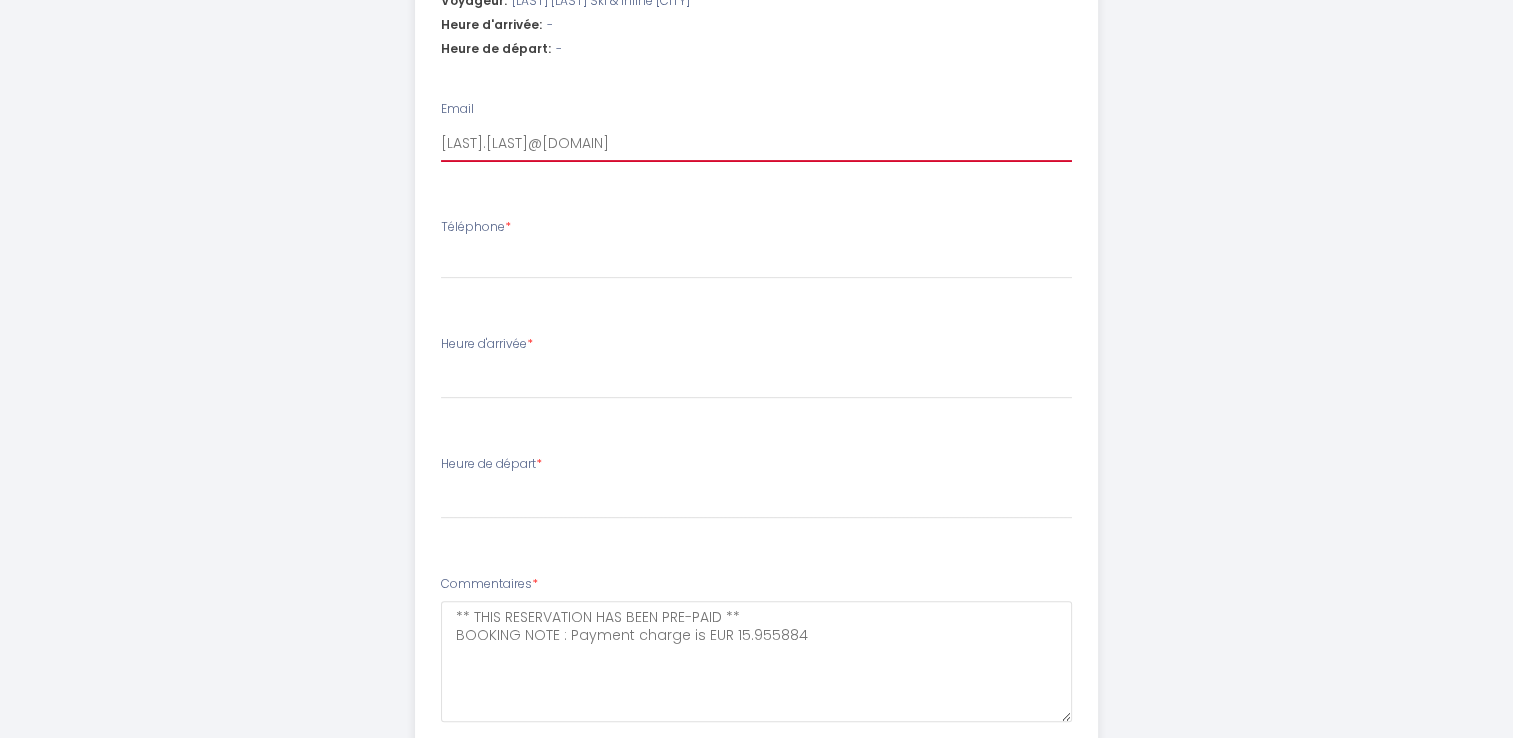 select 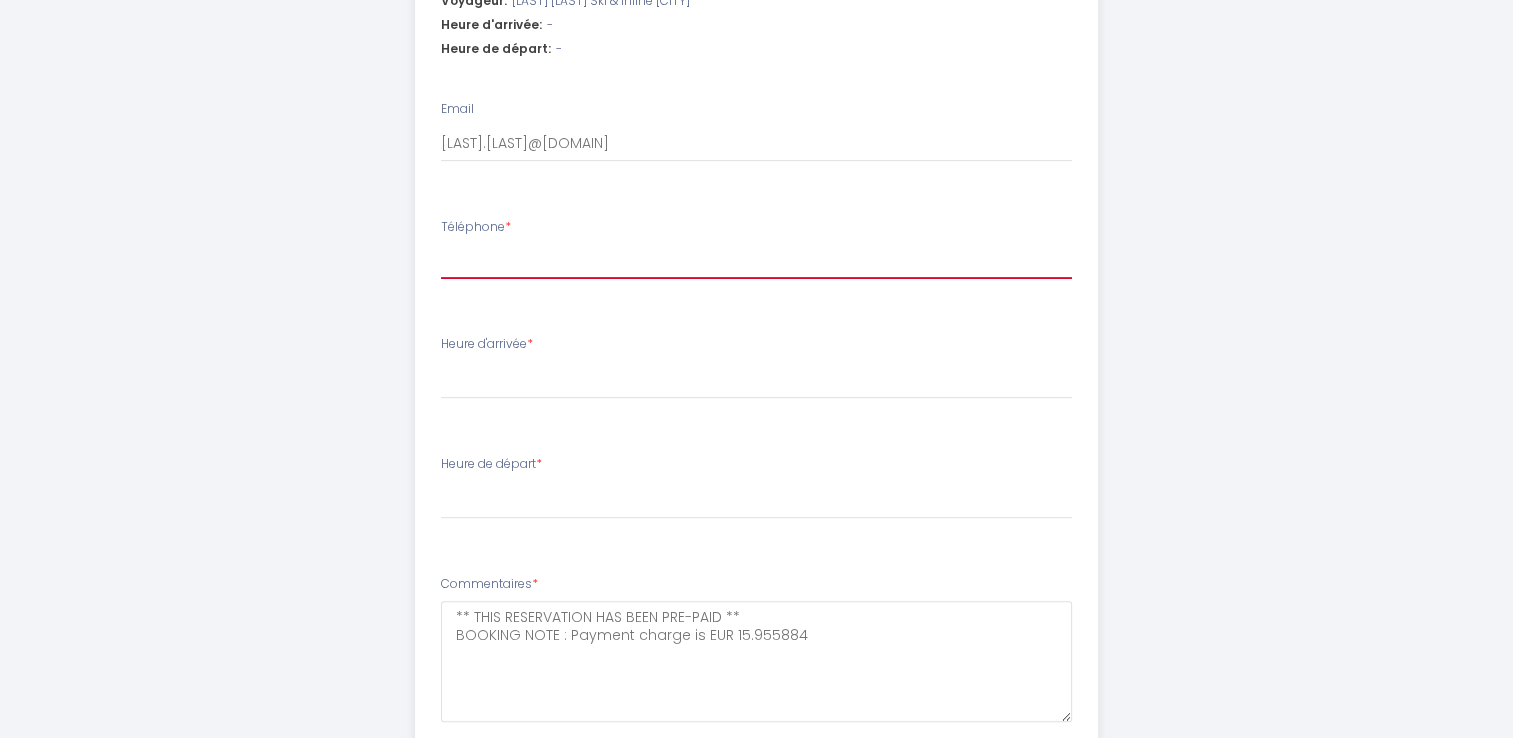 click on "Téléphone
*" at bounding box center (756, 261) 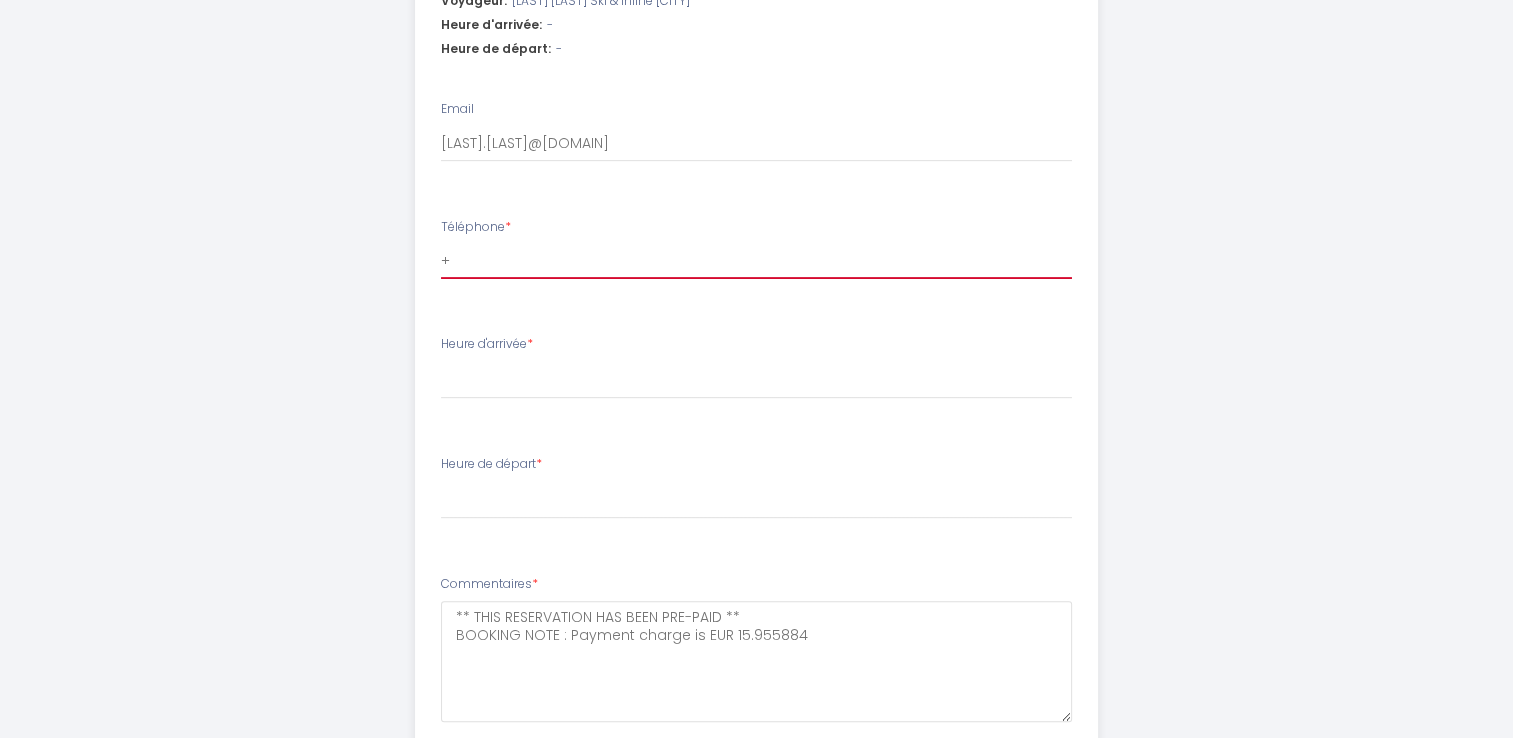 select 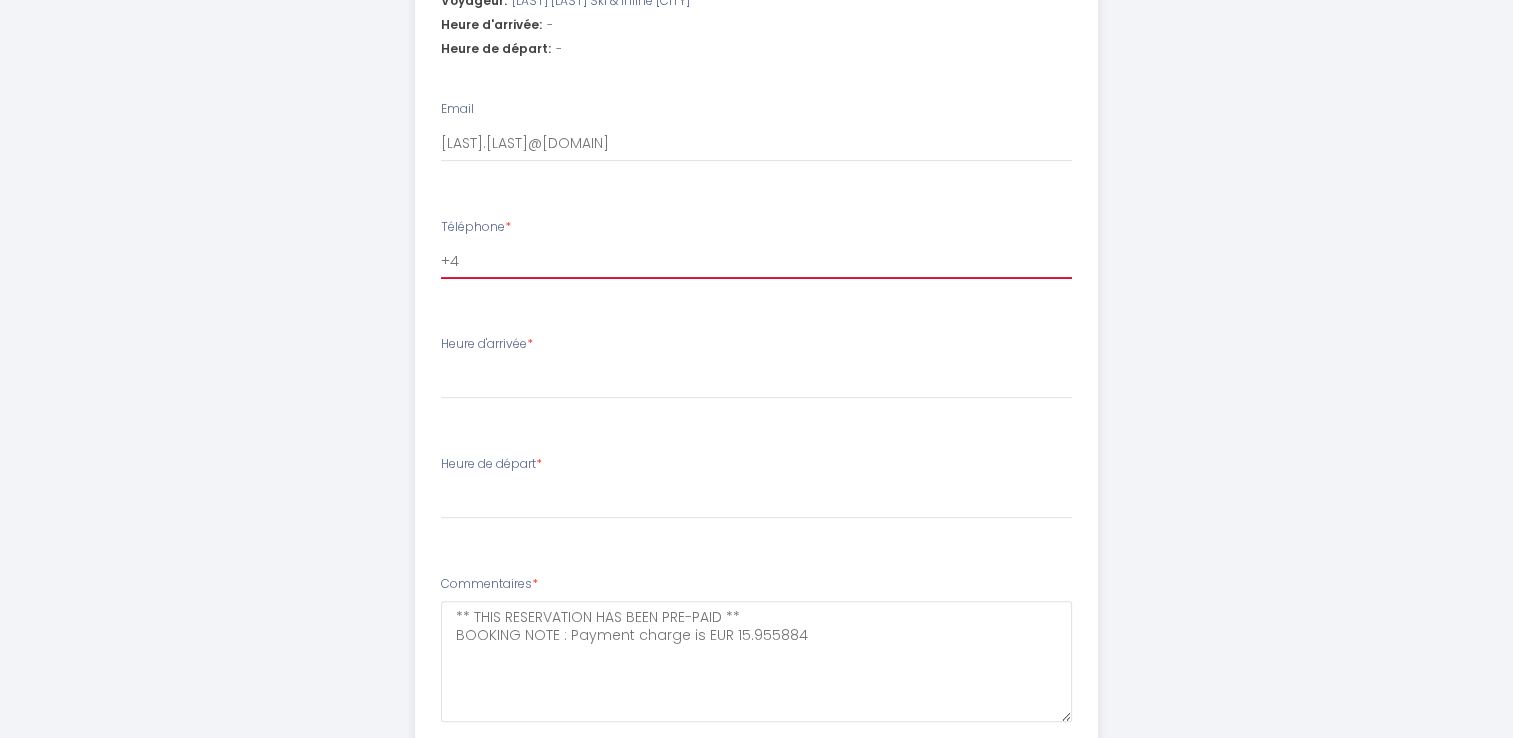 select 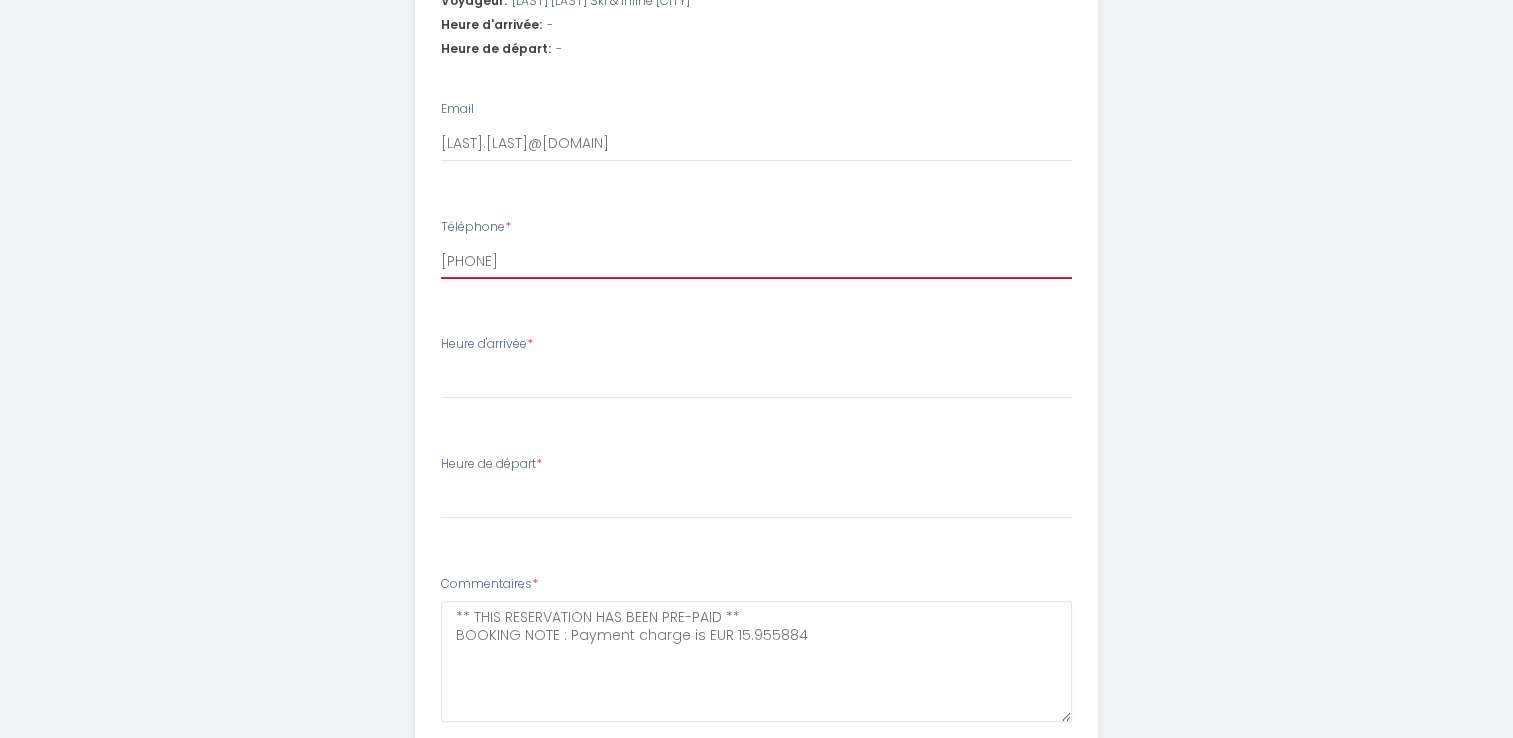 select 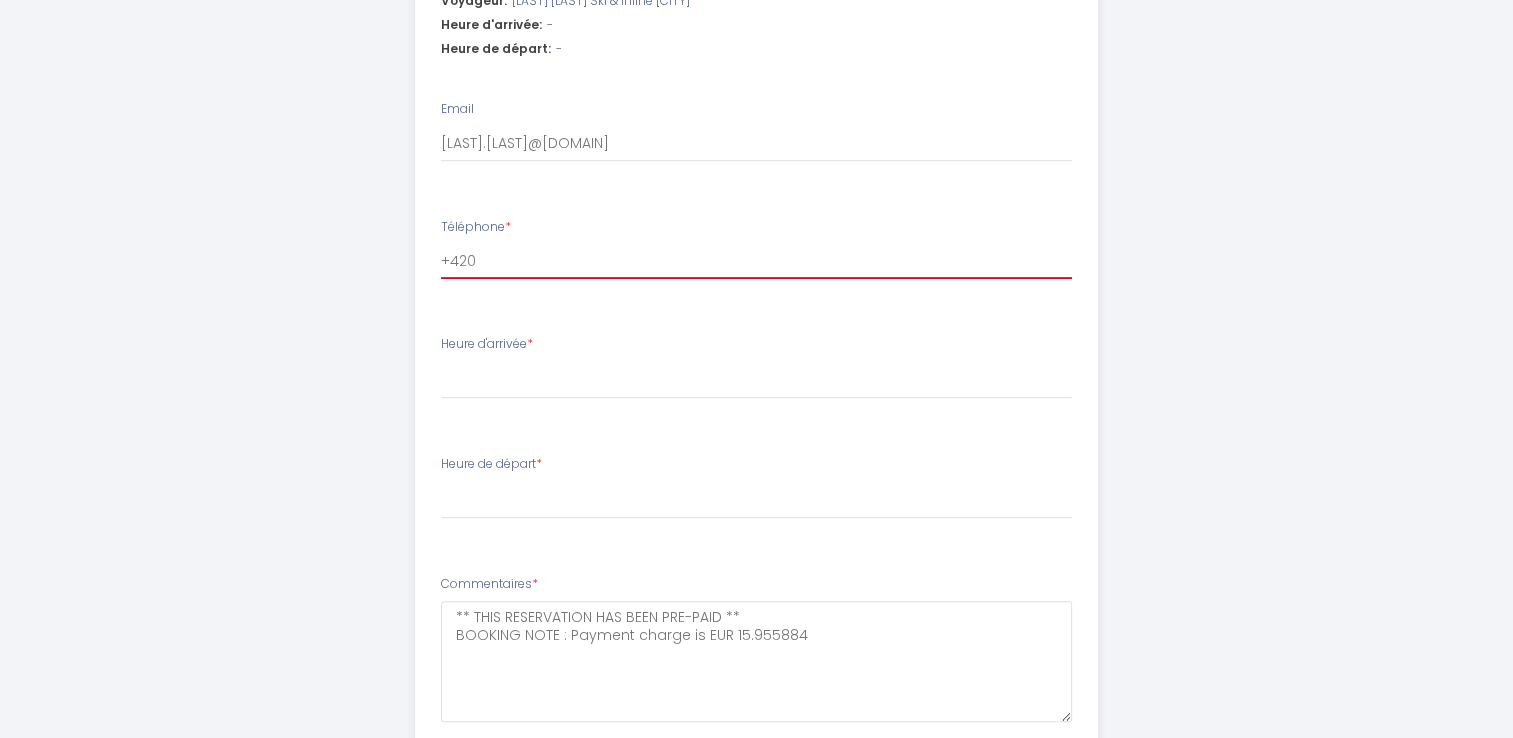 select 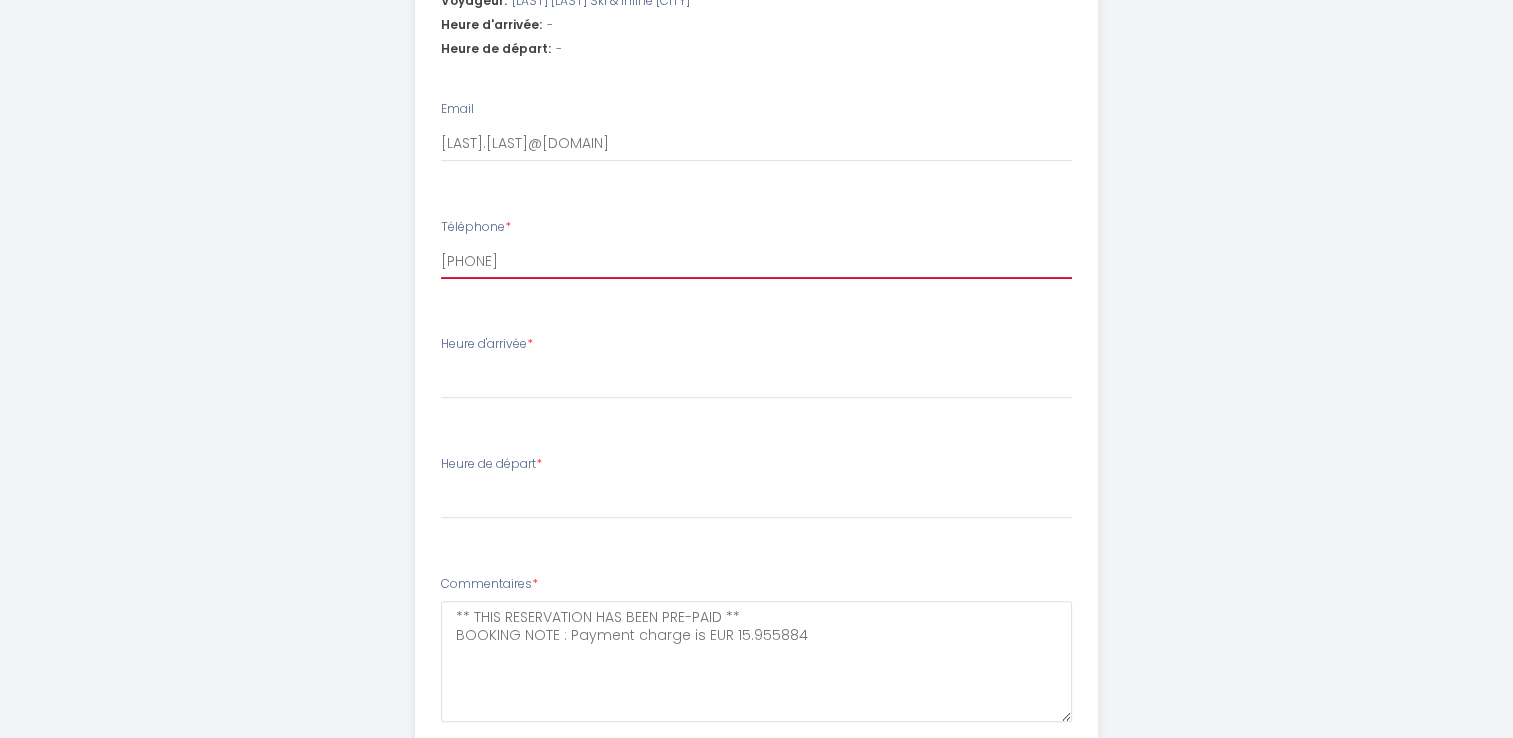 select 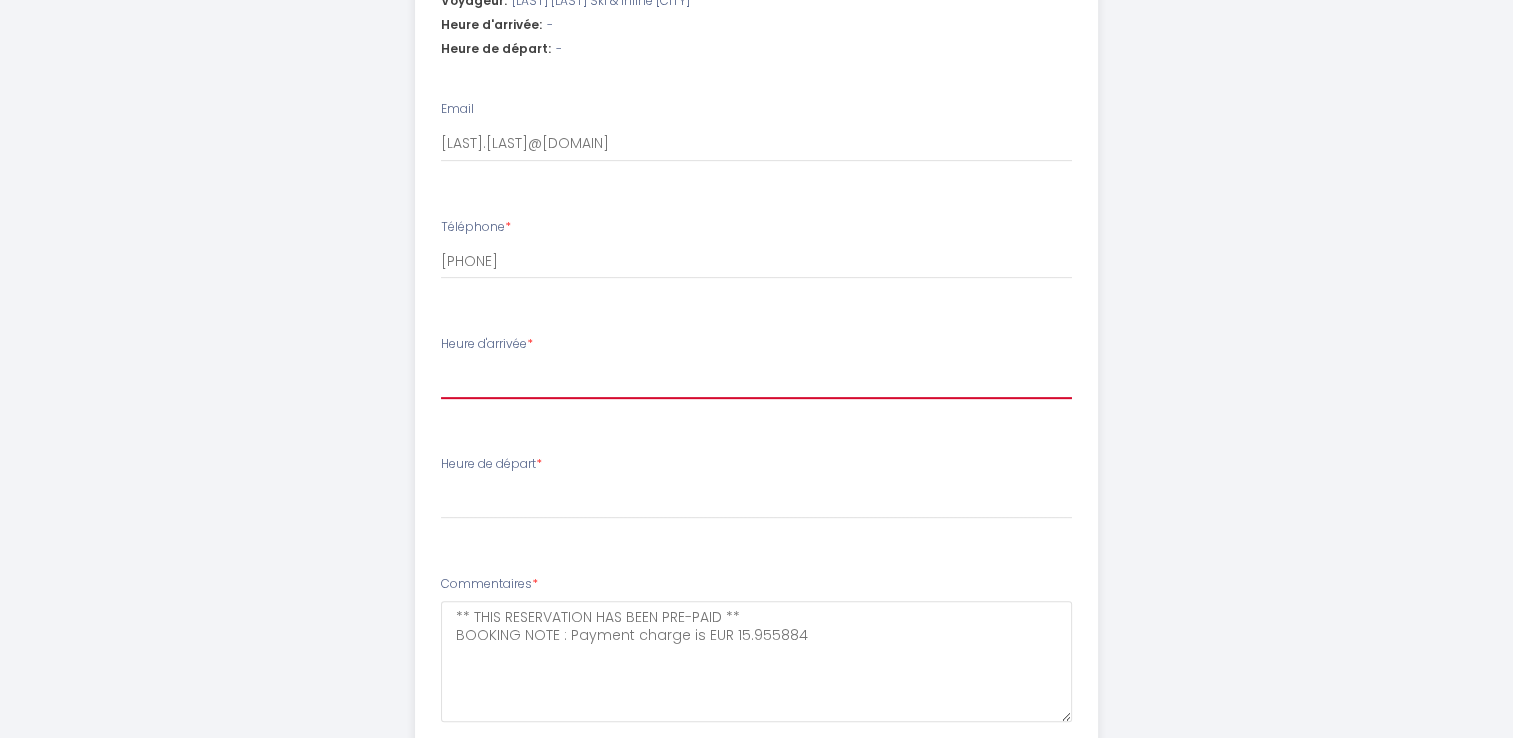 click on "16:00 16:30 17:00 17:30 18:00 18:30 19:00 19:30 20:00" at bounding box center (756, 380) 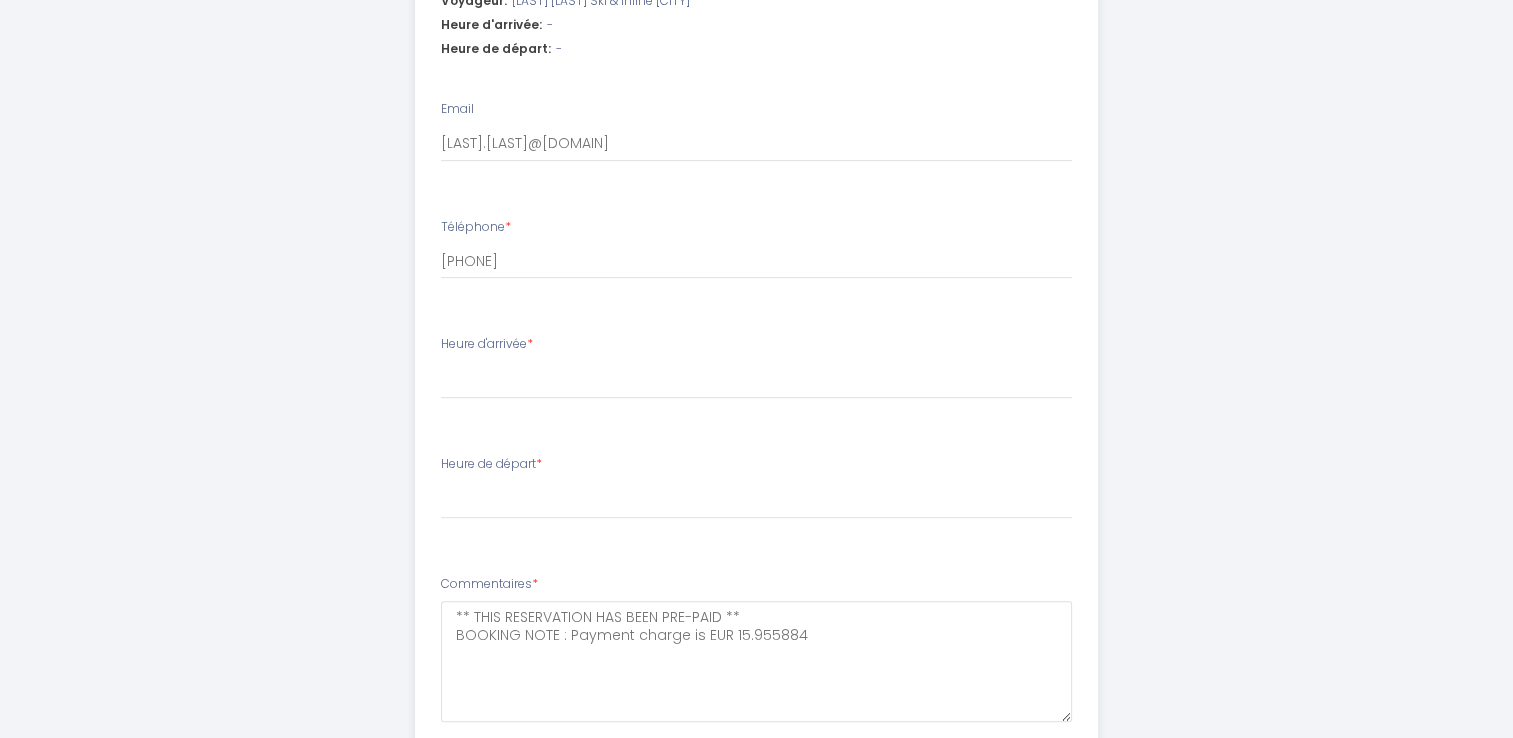 click on "Heure d'arrivée
*   16:00 16:30 17:00 17:30 18:00 18:30 19:00 19:30 20:00" at bounding box center (756, 367) 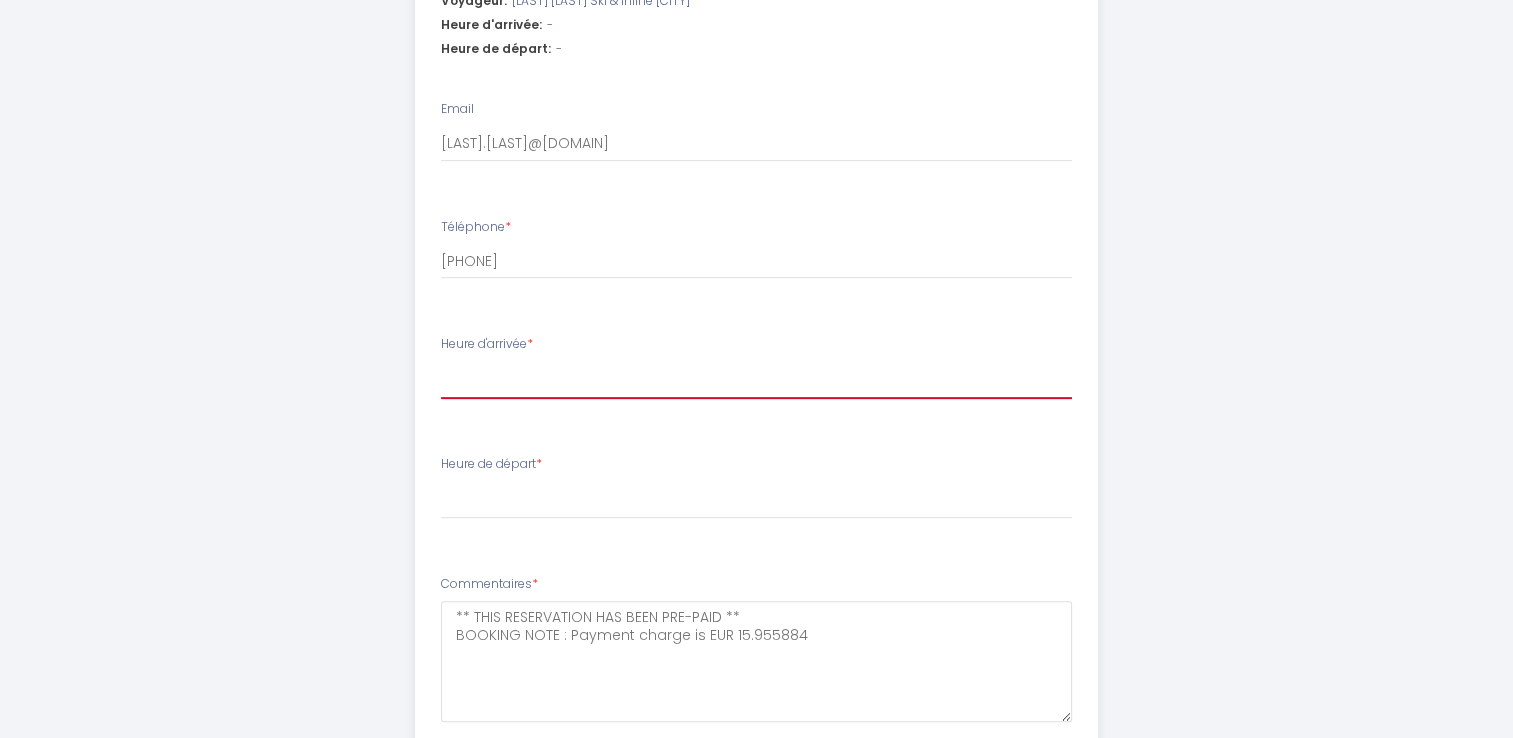 click on "16:00 16:30 17:00 17:30 18:00 18:30 19:00 19:30 20:00" at bounding box center (756, 380) 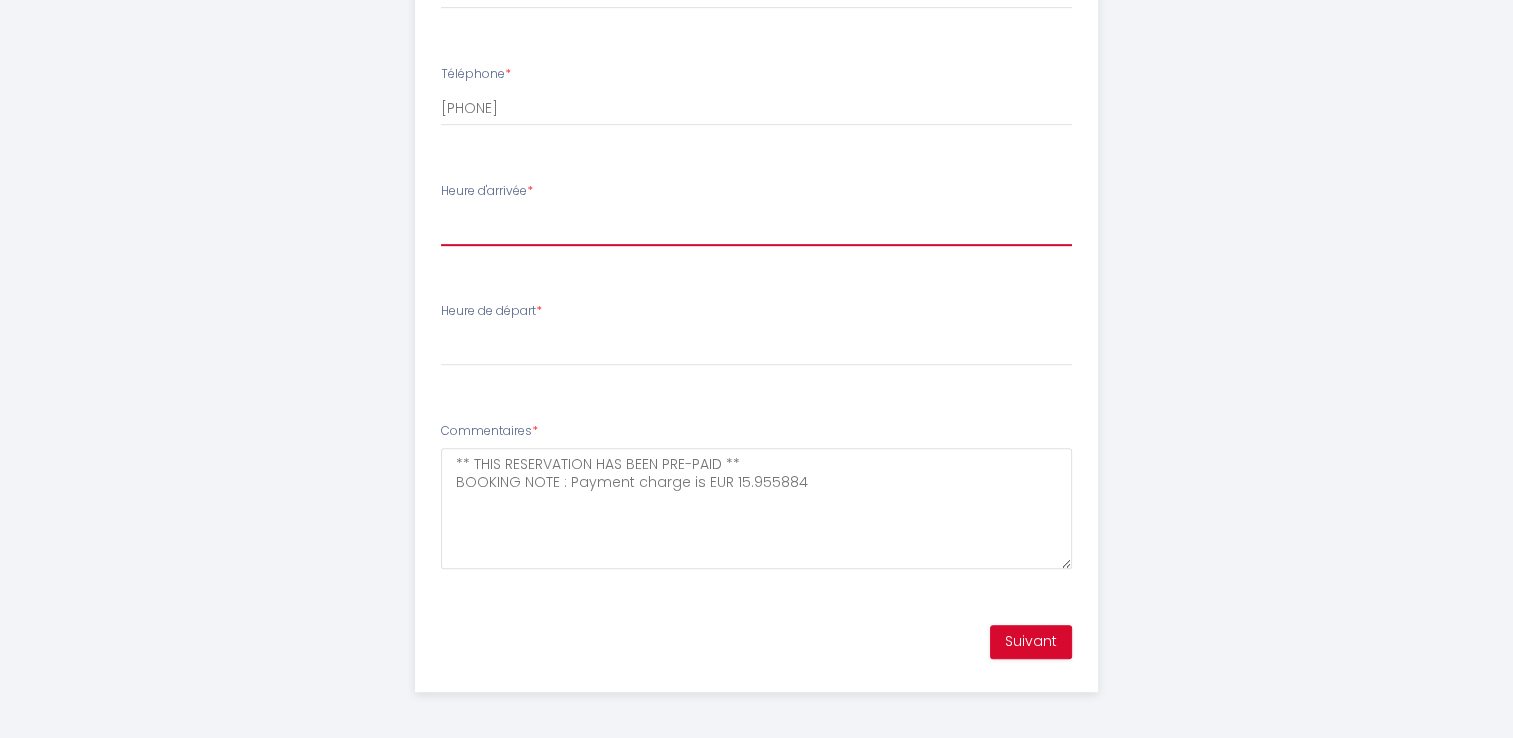 scroll, scrollTop: 940, scrollLeft: 0, axis: vertical 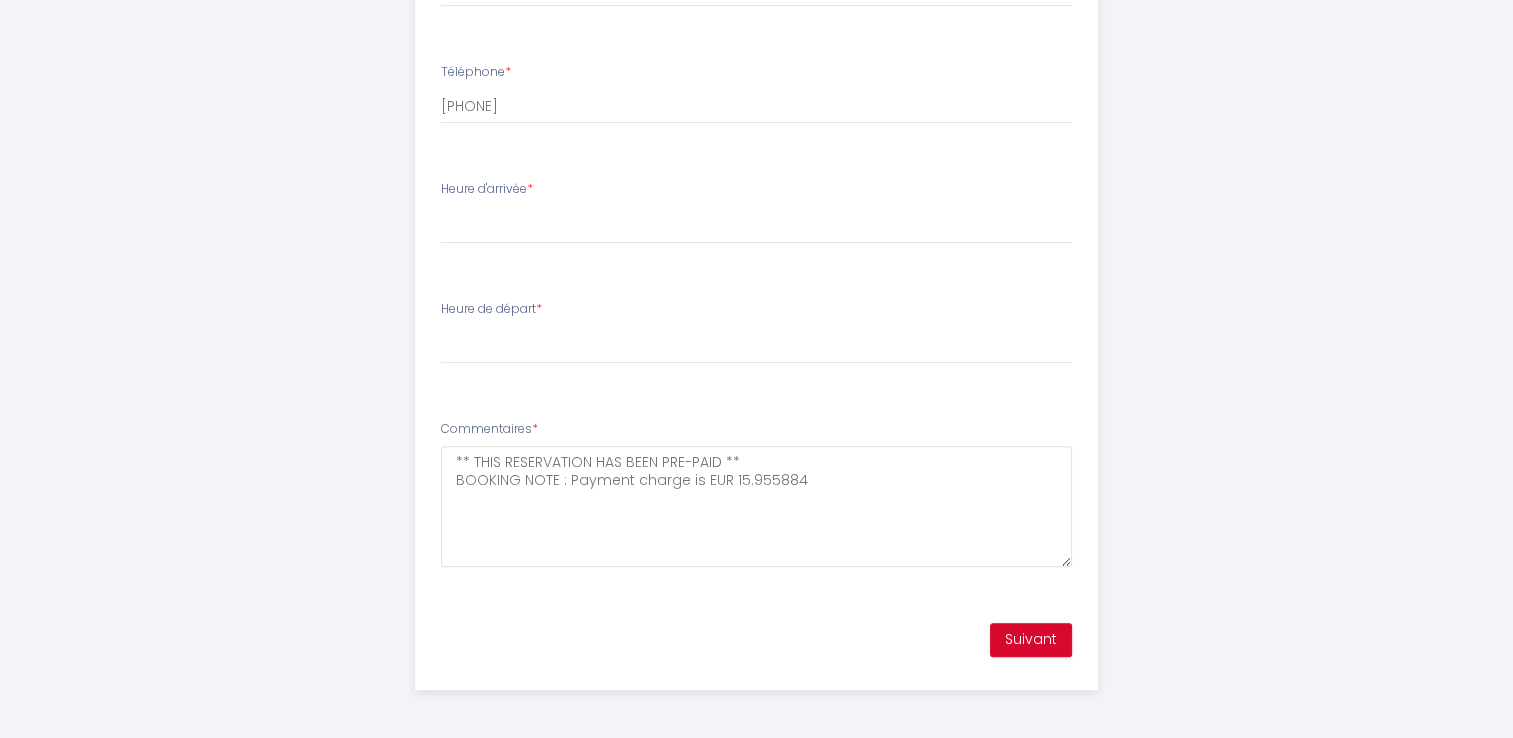 click on "Heure d'arrivée
*   16:00 16:30 17:00 17:30 18:00 18:30 19:00 19:30 20:00" at bounding box center (756, 212) 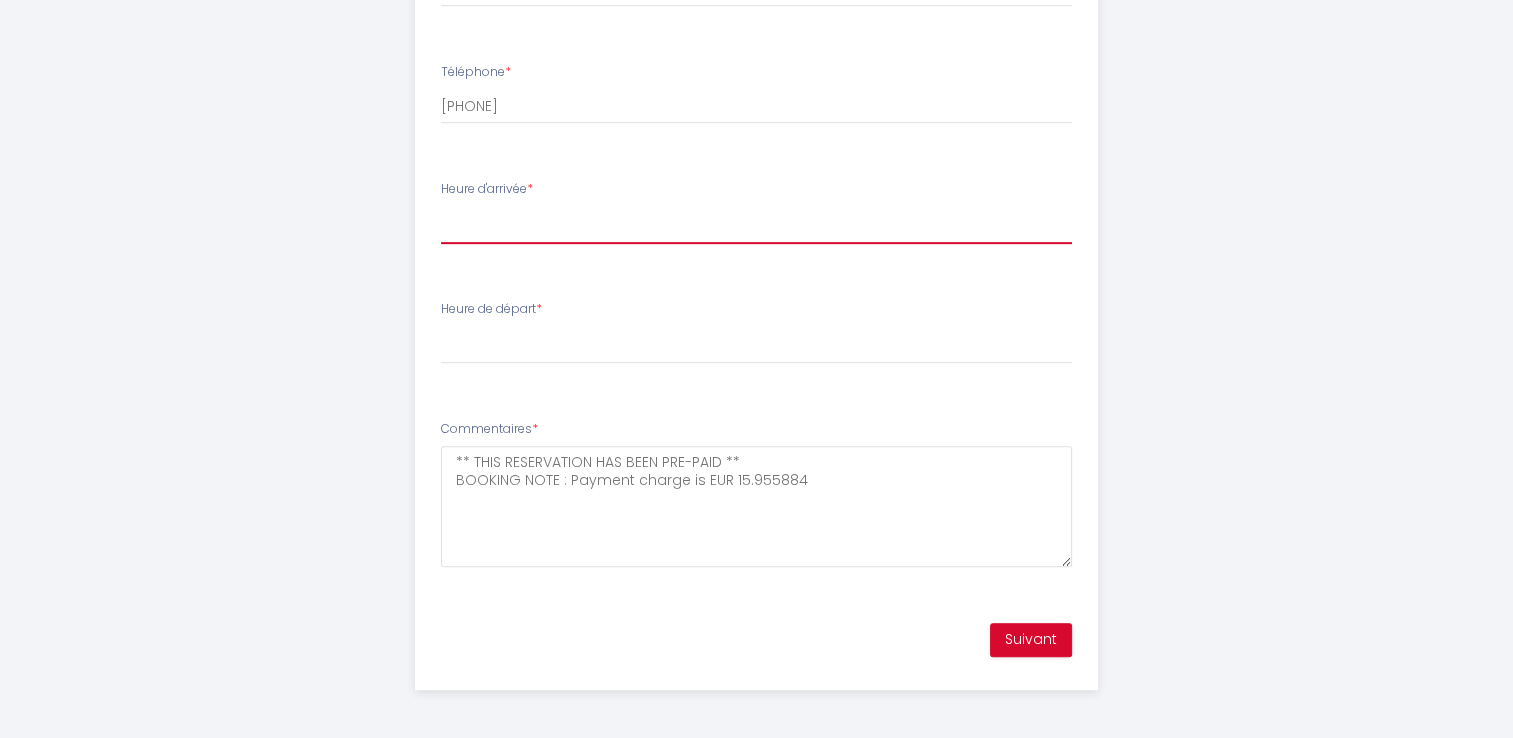 click on "16:00 16:30 17:00 17:30 18:00 18:30 19:00 19:30 20:00" at bounding box center (756, 225) 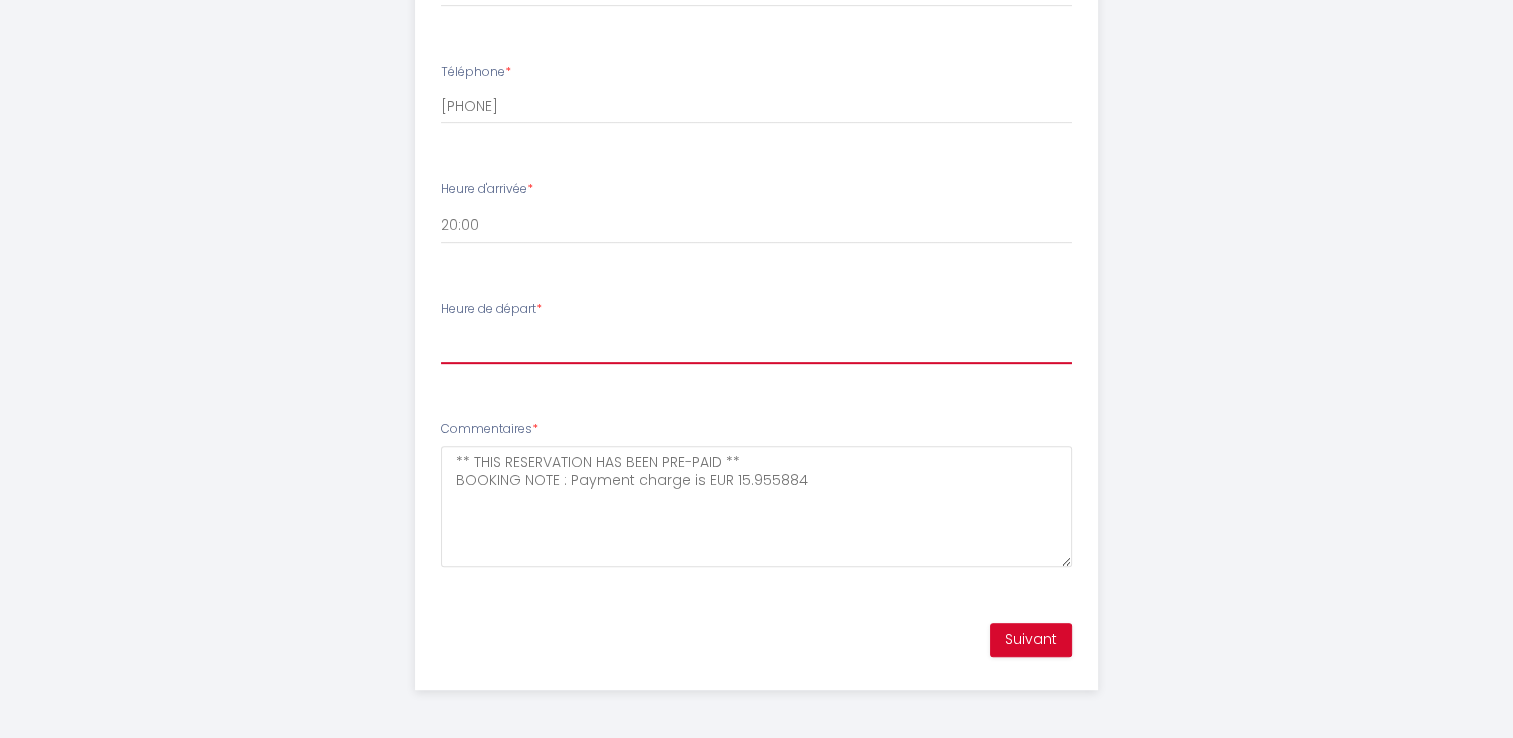 click on "00:00 00:30 01:00 01:30 02:00 02:30 03:00 03:30 04:00 04:30 05:00 05:30 06:00 06:30 07:00 07:30 08:00 08:30 09:00 09:30 10:00 10:30 11:00" at bounding box center [756, 345] 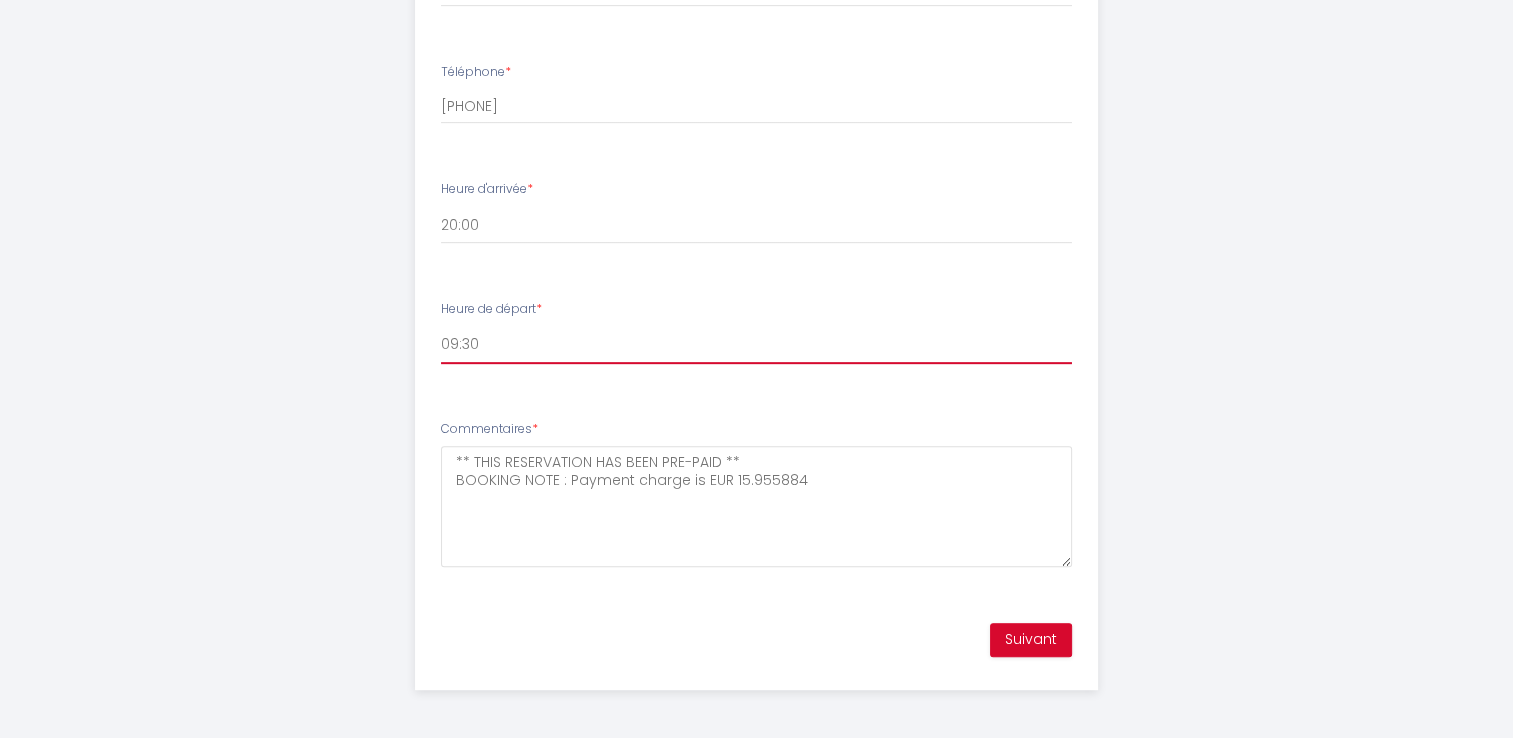 click on "00:00 00:30 01:00 01:30 02:00 02:30 03:00 03:30 04:00 04:30 05:00 05:30 06:00 06:30 07:00 07:30 08:00 08:30 09:00 09:30 10:00 10:30 11:00" at bounding box center [756, 345] 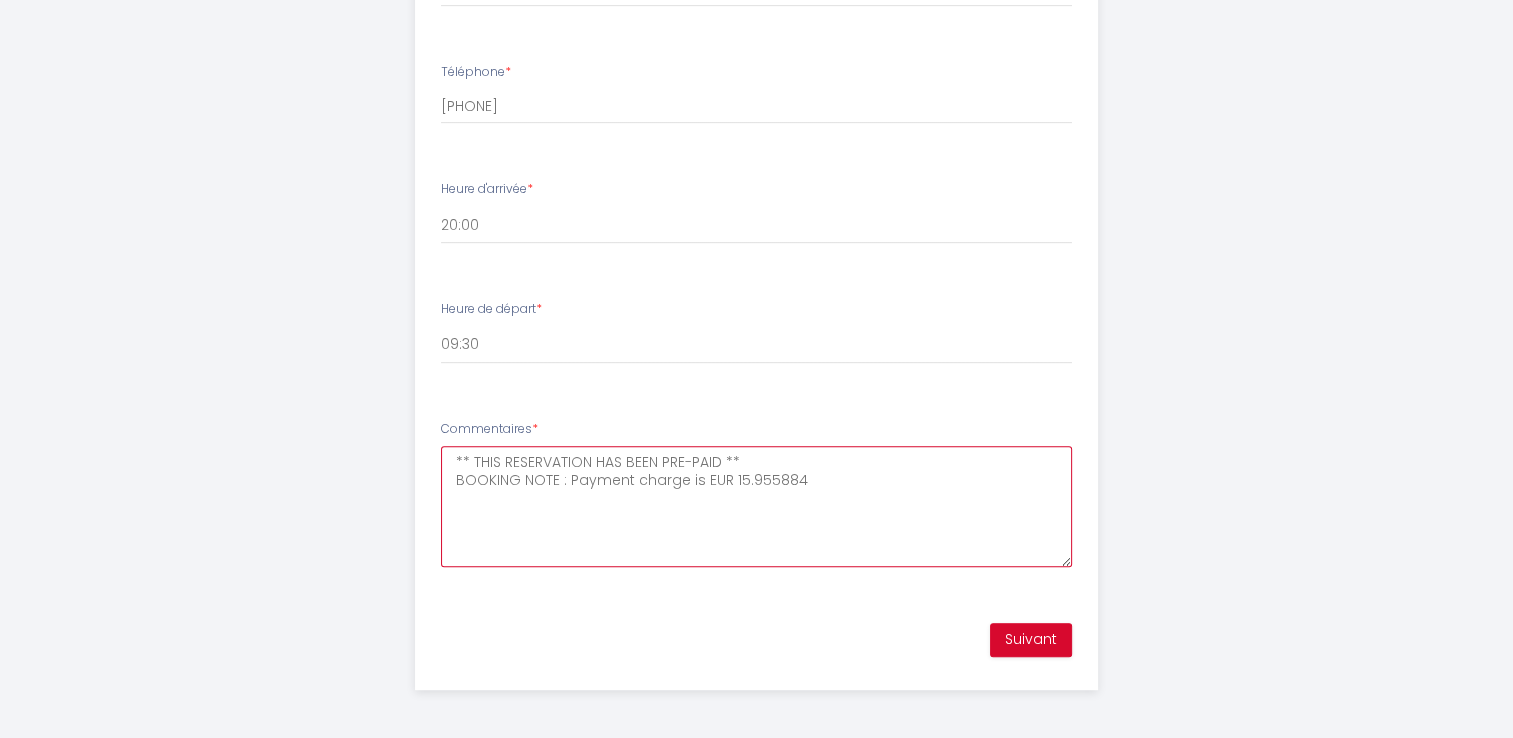 click on "** THIS RESERVATION HAS BEEN PRE-PAID **
BOOKING NOTE : Payment charge is EUR 15.955884" at bounding box center [756, 506] 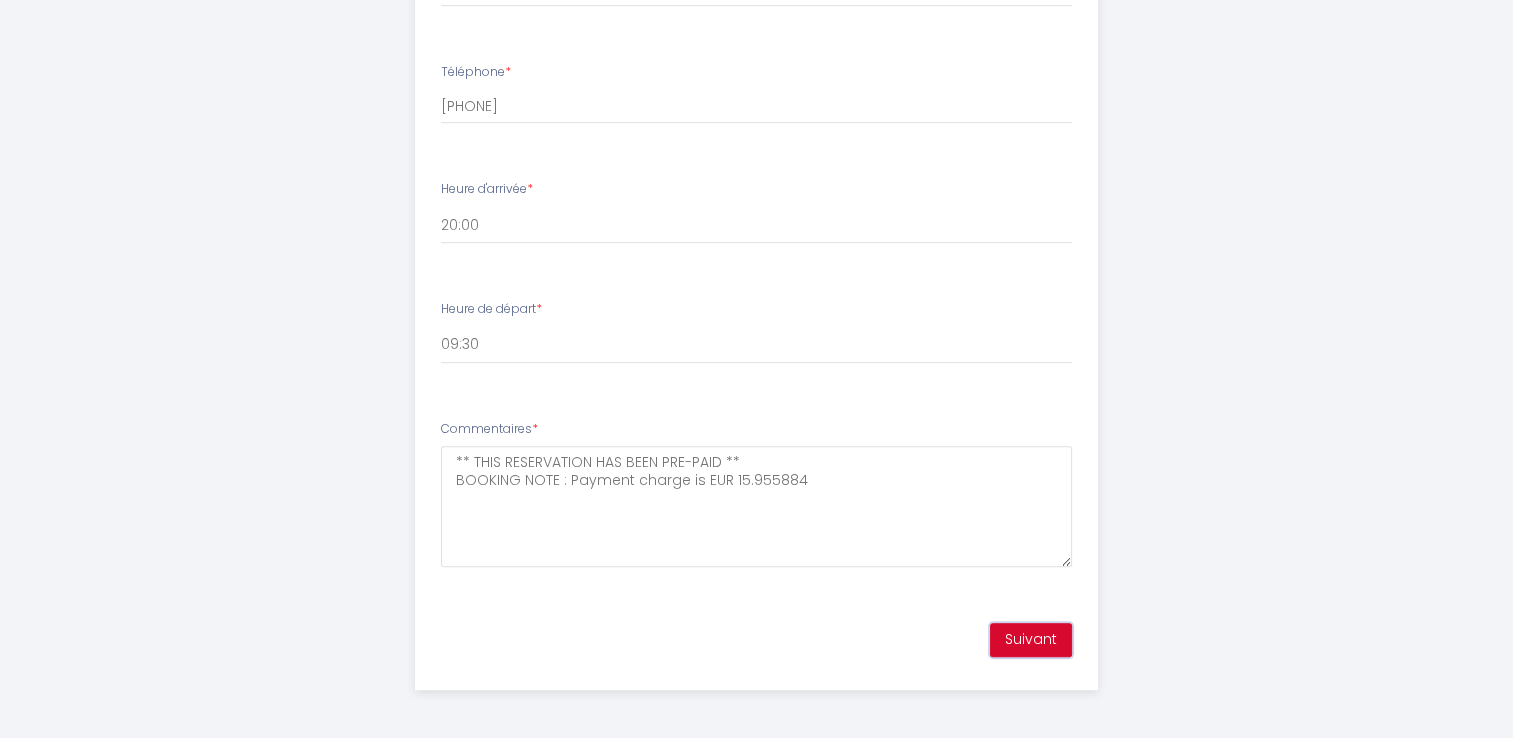 click on "Suivant" at bounding box center [1031, 640] 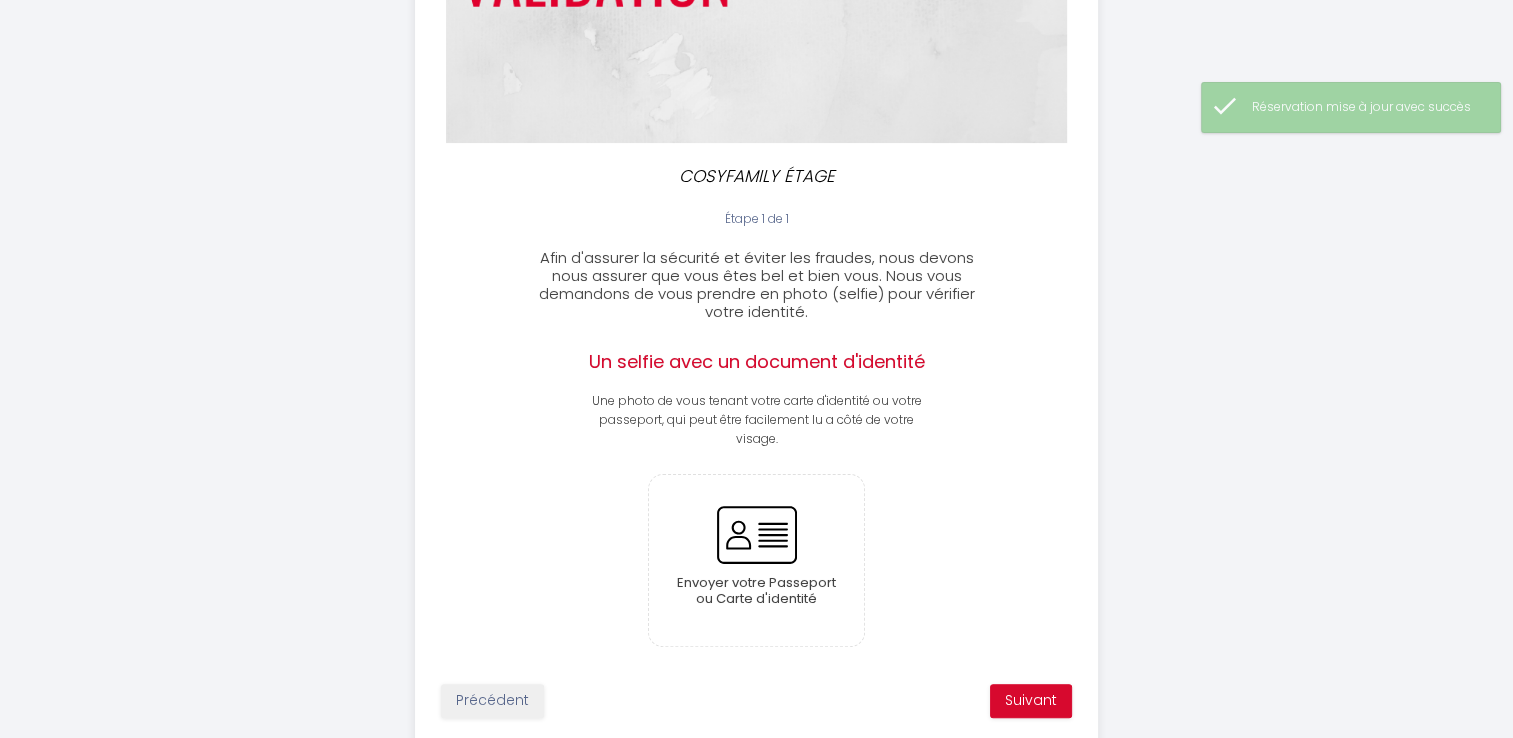 scroll, scrollTop: 393, scrollLeft: 0, axis: vertical 